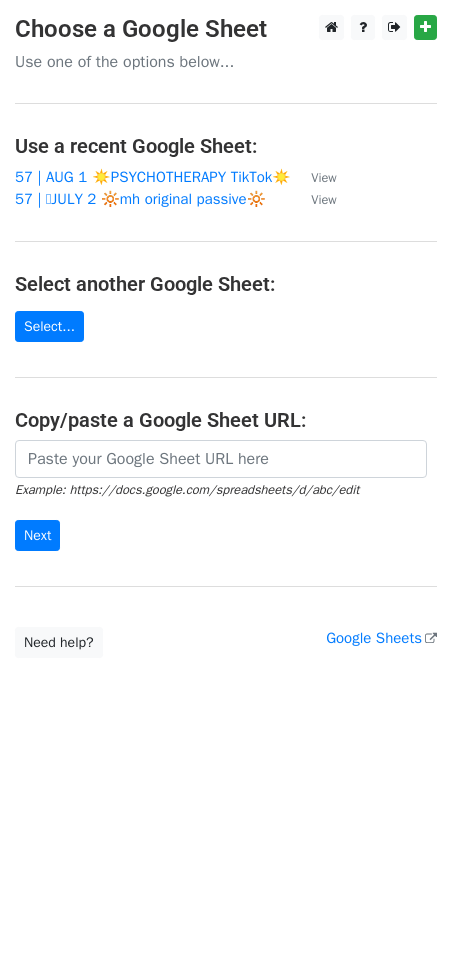scroll, scrollTop: 0, scrollLeft: 0, axis: both 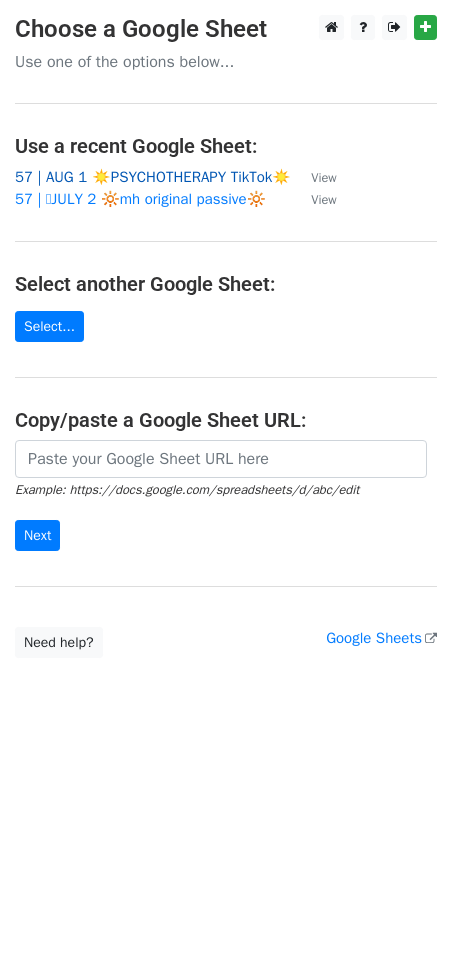 click on "57 | AUG 1 ☀️PSYCHOTHERAPY TikTok☀️" at bounding box center (153, 177) 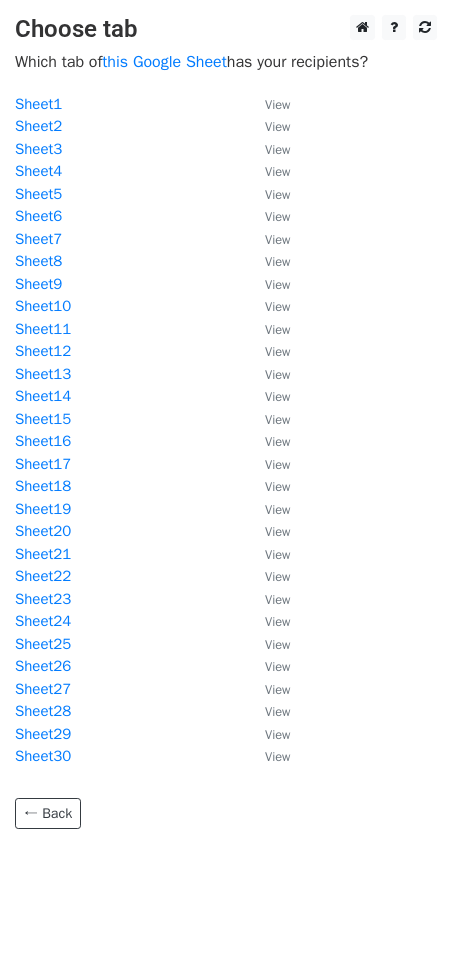 scroll, scrollTop: 0, scrollLeft: 0, axis: both 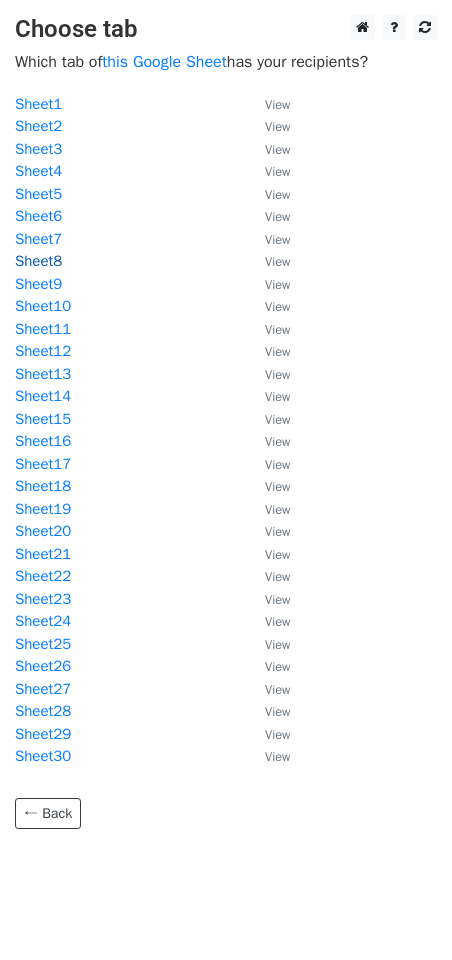 click on "Sheet8" at bounding box center (38, 261) 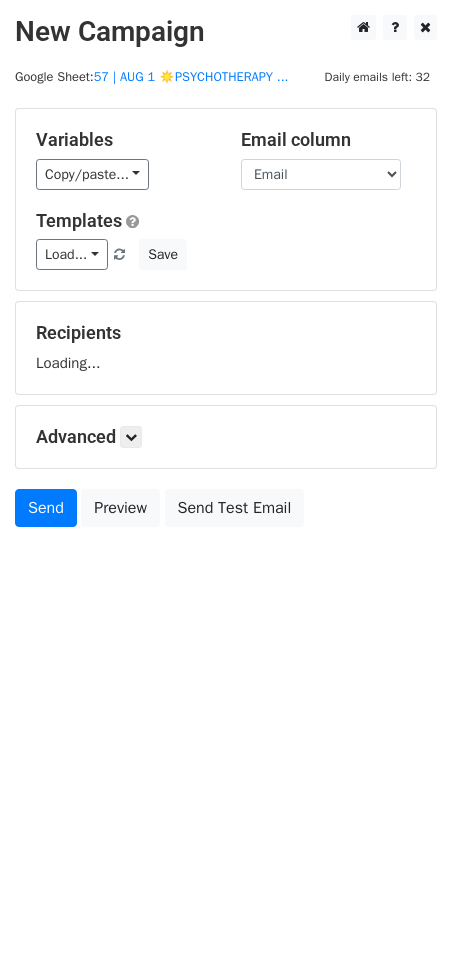 scroll, scrollTop: 0, scrollLeft: 0, axis: both 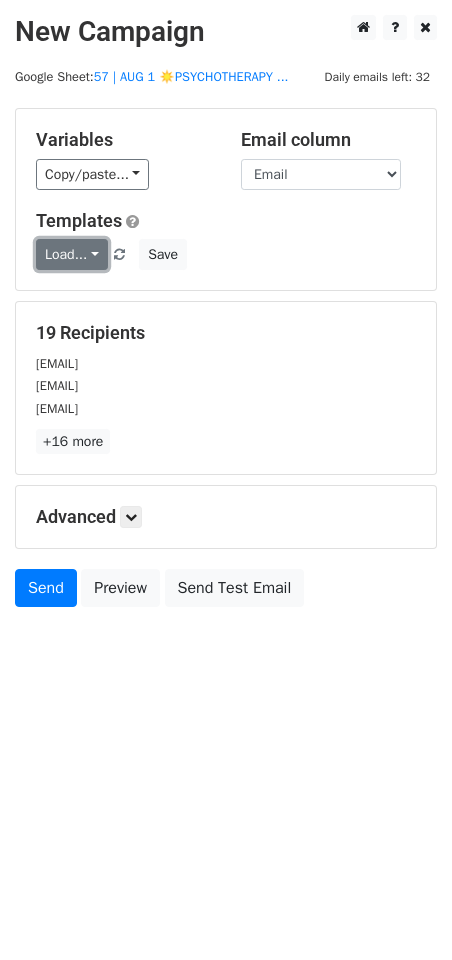 click on "Load..." at bounding box center [72, 254] 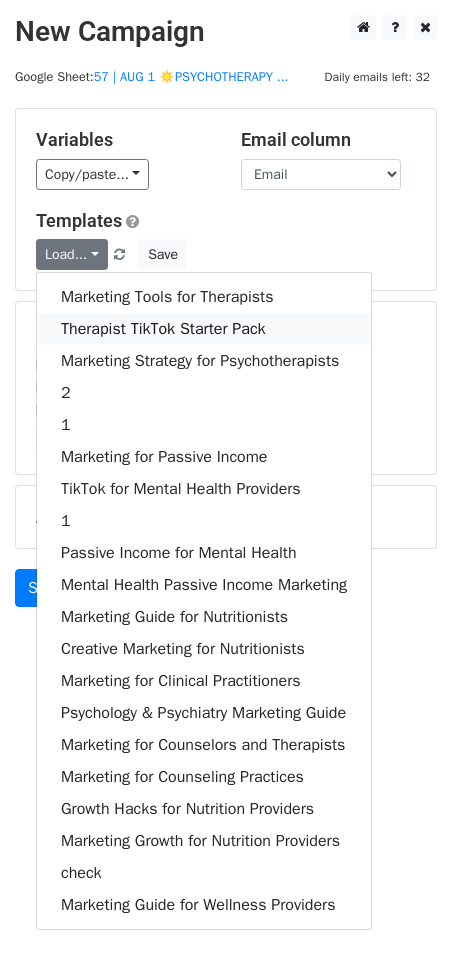 click on "Therapist TikTok Starter Pack" at bounding box center (204, 329) 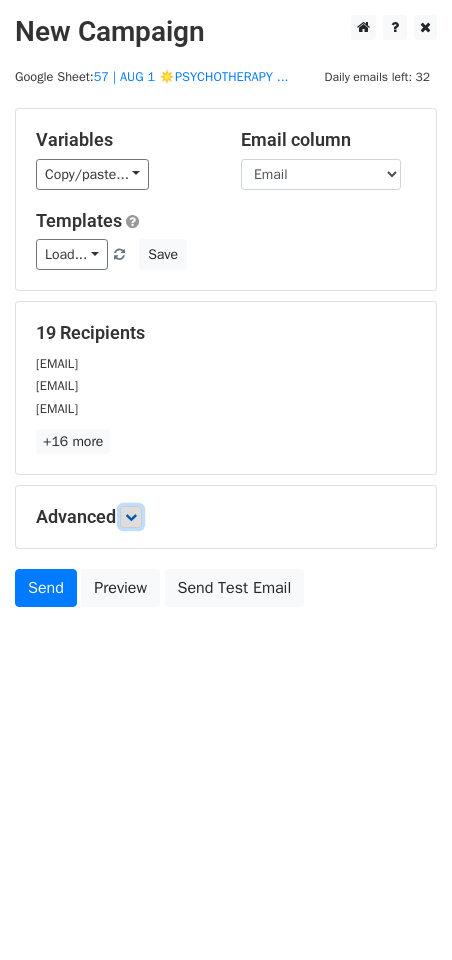 click at bounding box center (131, 517) 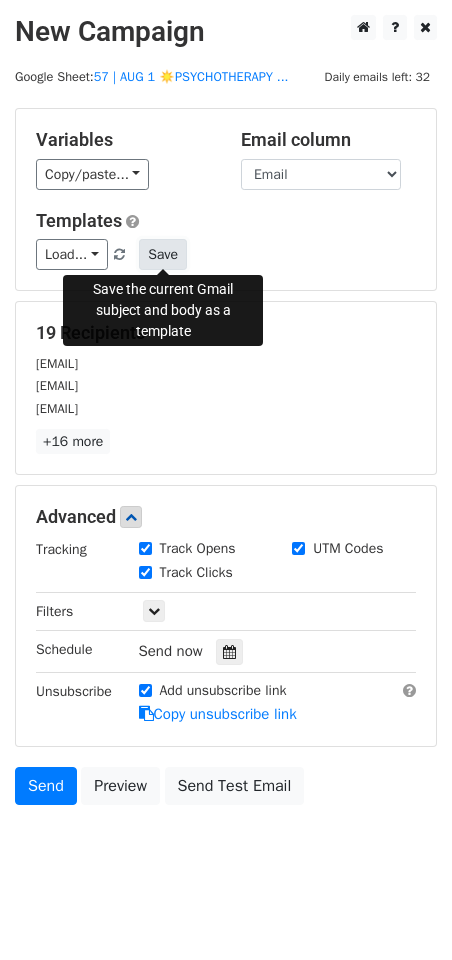 click on "Save" at bounding box center (163, 254) 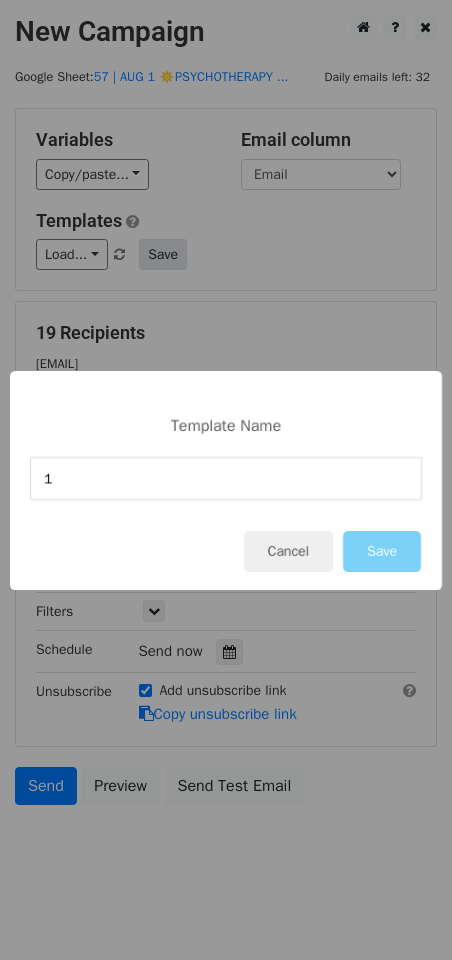 type on "1" 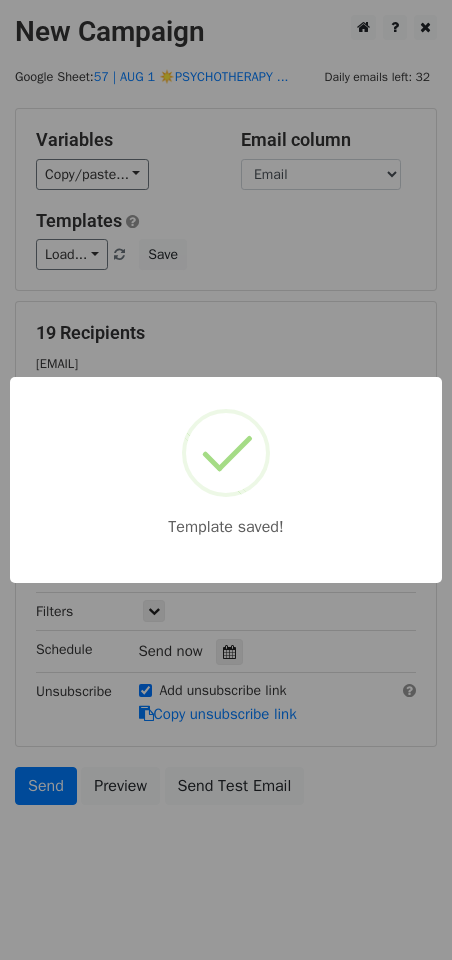 drag, startPoint x: 255, startPoint y: 281, endPoint x: 247, endPoint y: 298, distance: 18.788294 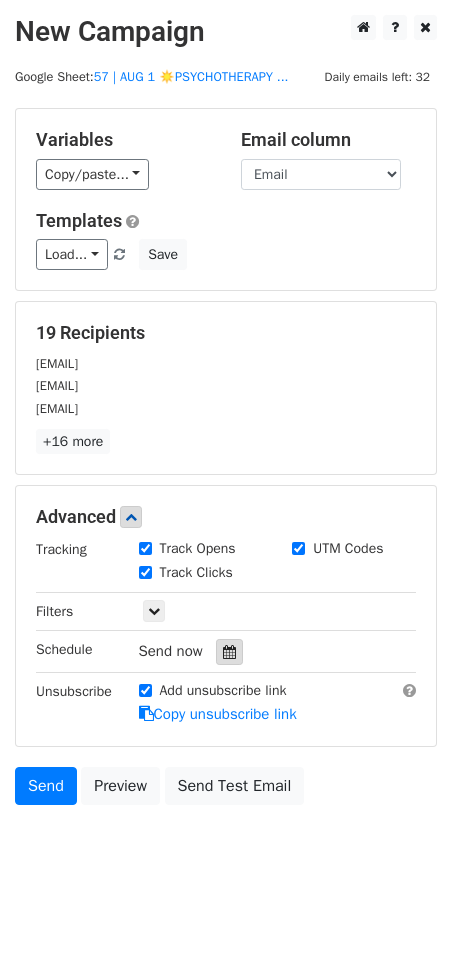 click at bounding box center (229, 652) 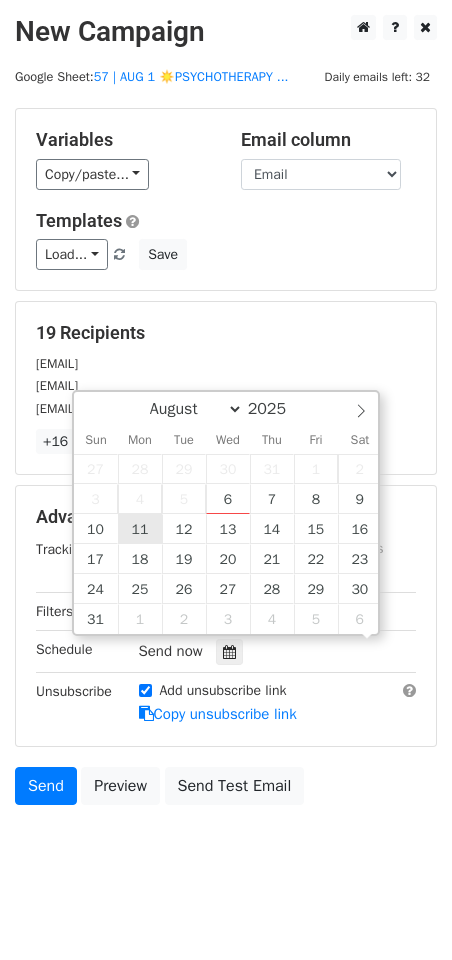 scroll, scrollTop: 0, scrollLeft: 0, axis: both 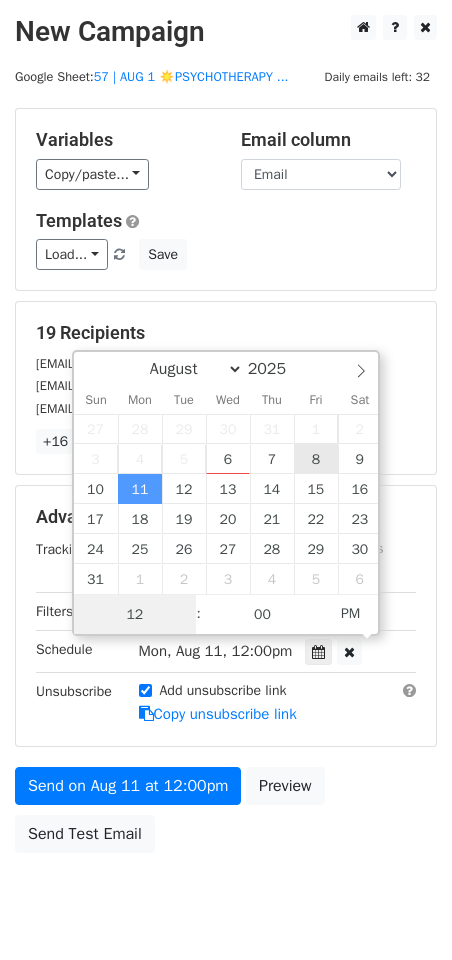type on "2025-08-08 12:00" 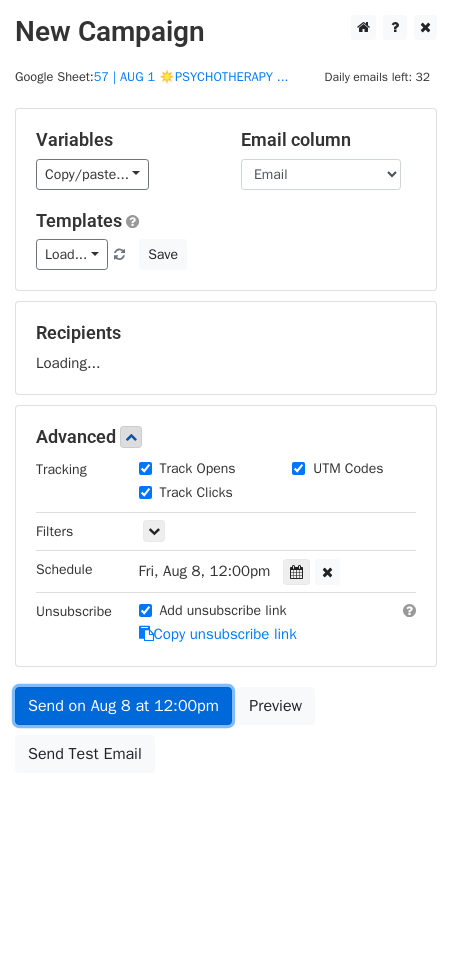 click on "Send on Aug 8 at 12:00pm" at bounding box center (123, 706) 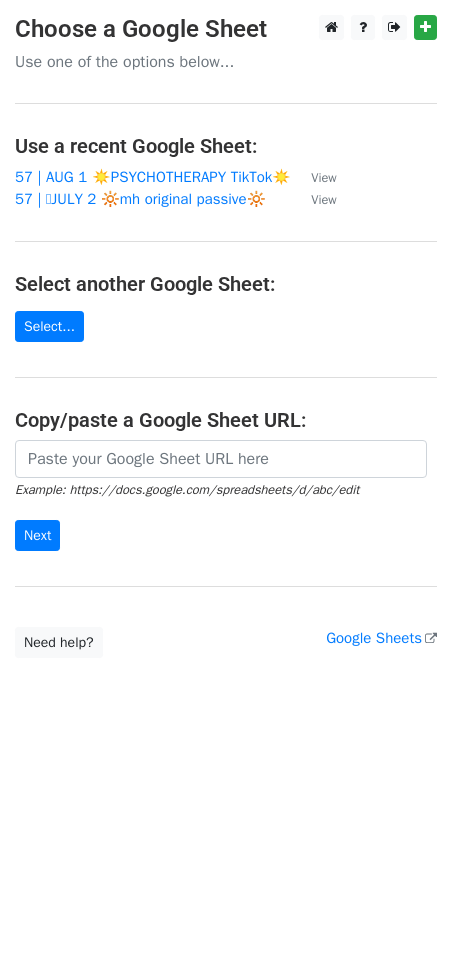 scroll, scrollTop: 0, scrollLeft: 0, axis: both 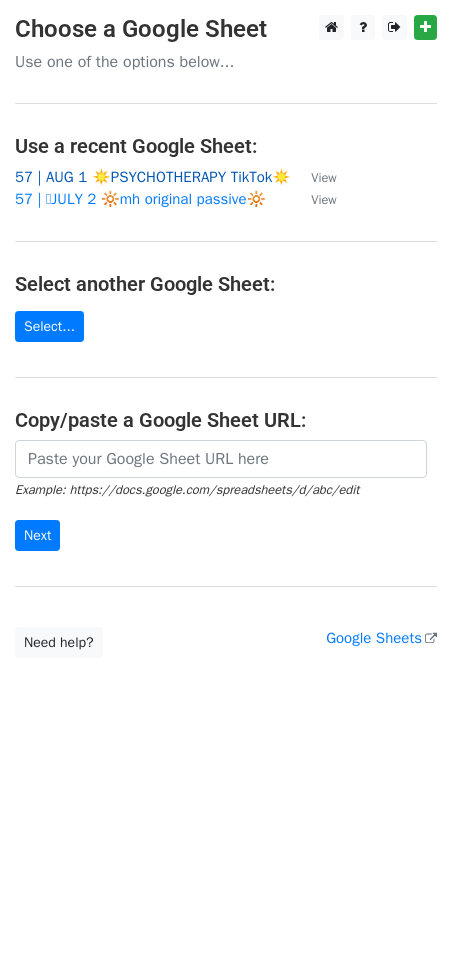 click on "57 | AUG 1 ☀️PSYCHOTHERAPY TikTok☀️" at bounding box center (153, 177) 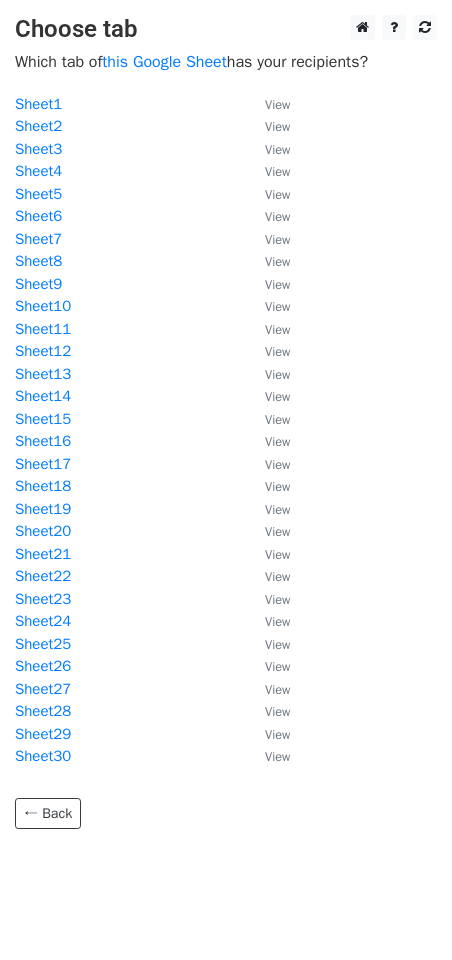 scroll, scrollTop: 0, scrollLeft: 0, axis: both 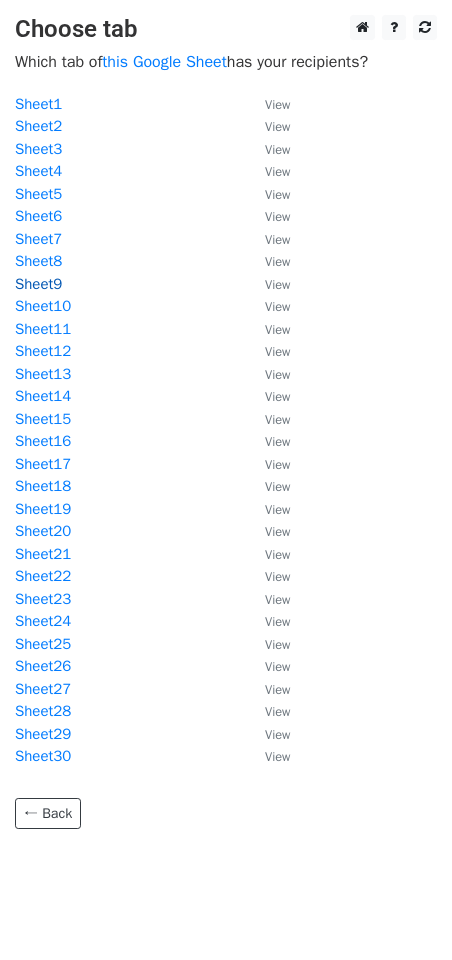 click on "Sheet9" at bounding box center [38, 284] 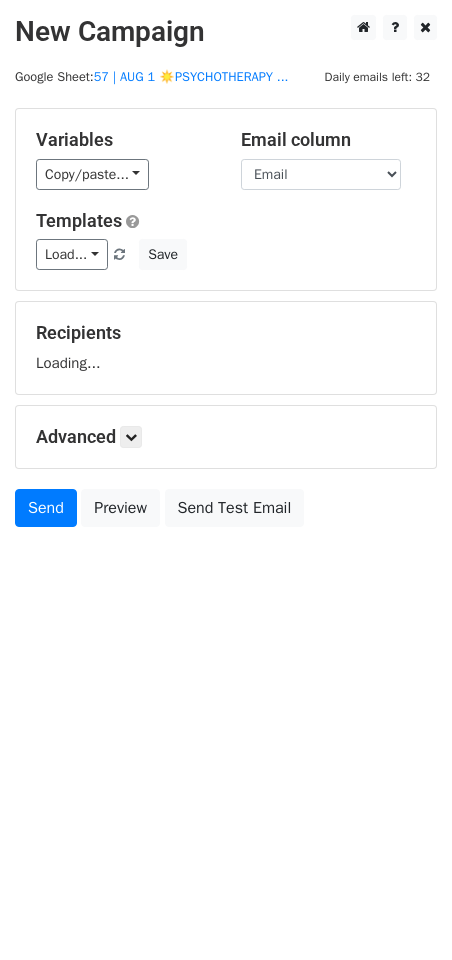 scroll, scrollTop: 0, scrollLeft: 0, axis: both 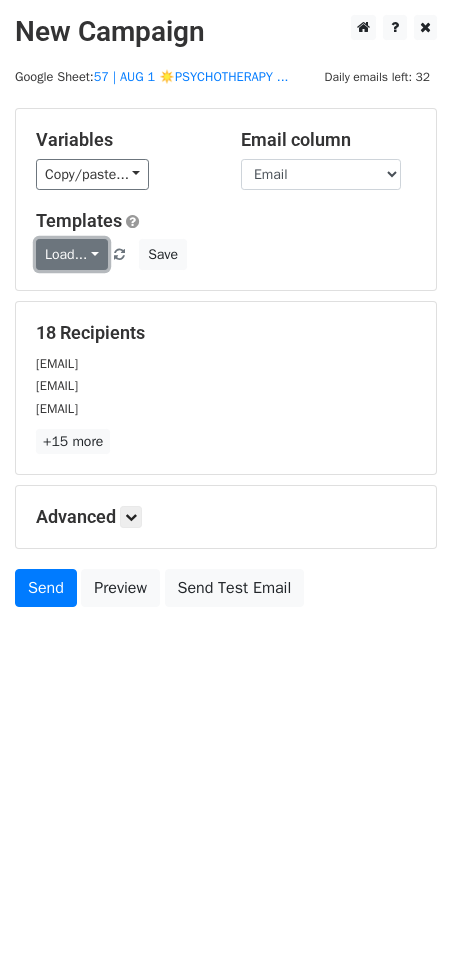click on "Load..." at bounding box center (72, 254) 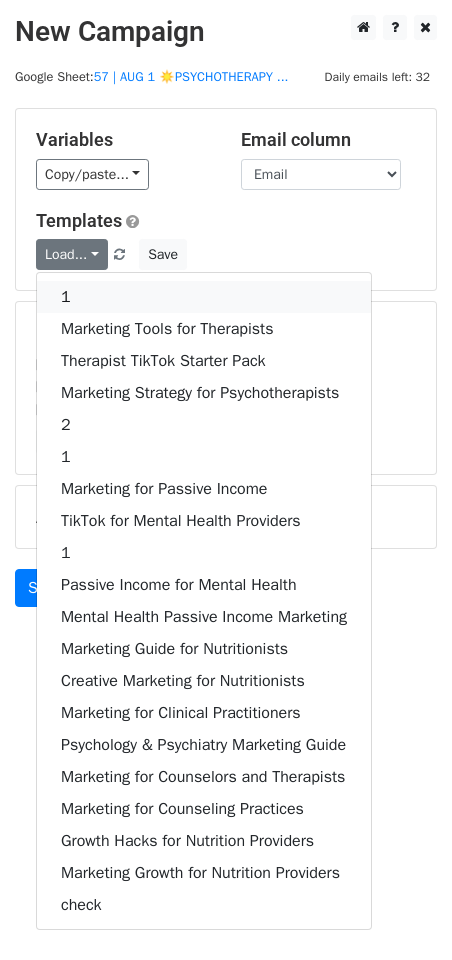 click on "1" at bounding box center [204, 297] 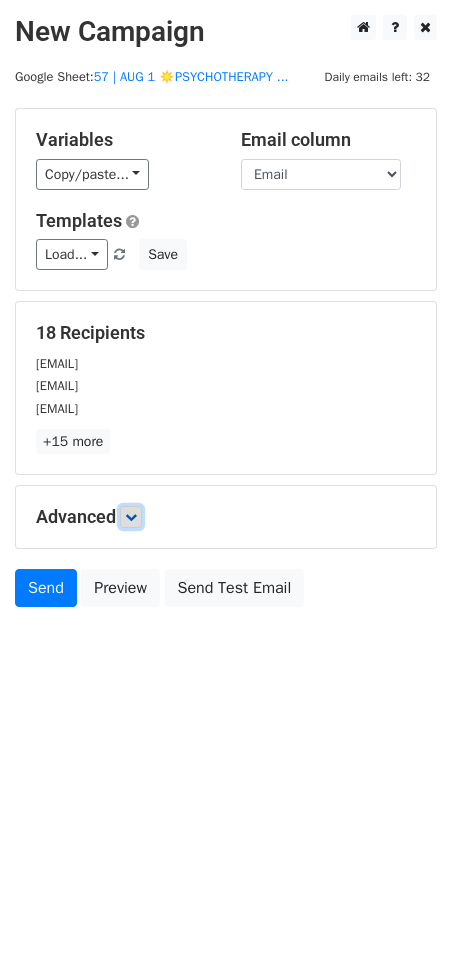 click at bounding box center [131, 517] 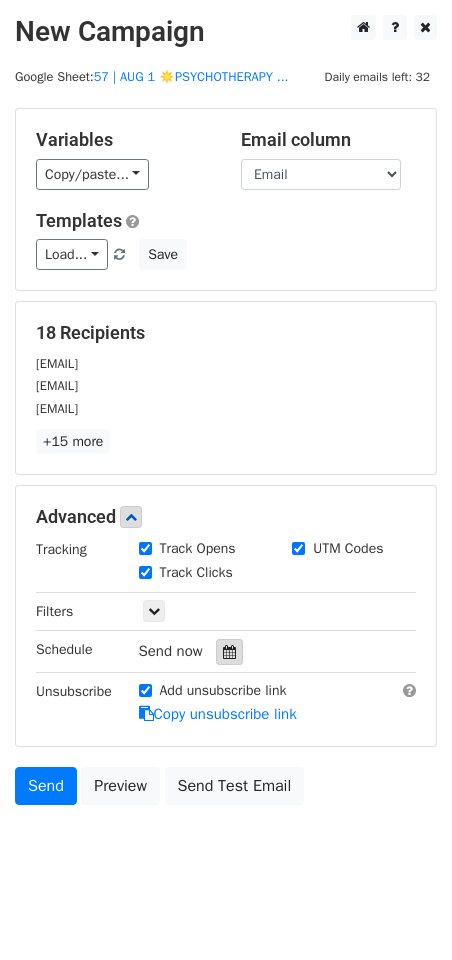 click at bounding box center (229, 652) 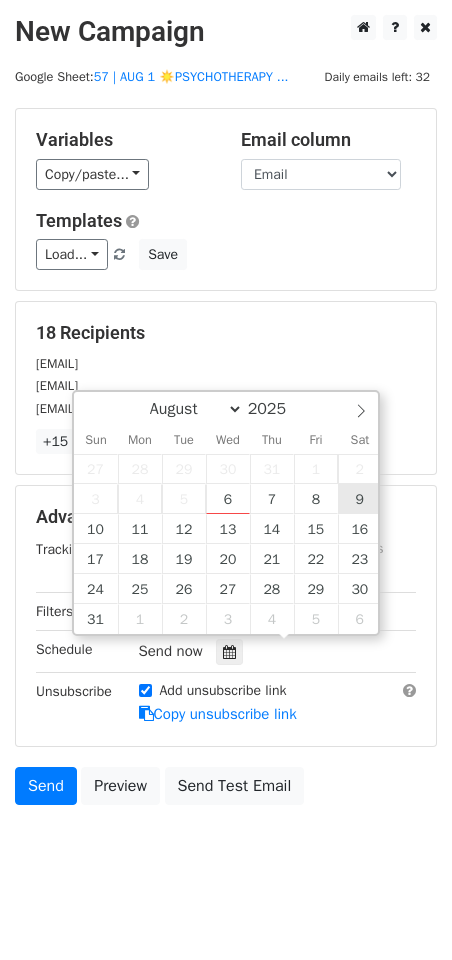type on "2025-08-09 12:00" 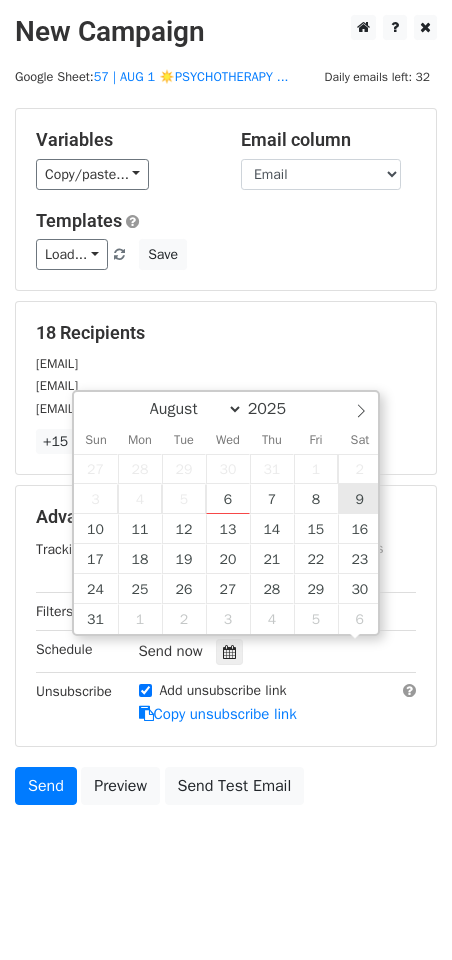 scroll, scrollTop: 0, scrollLeft: 0, axis: both 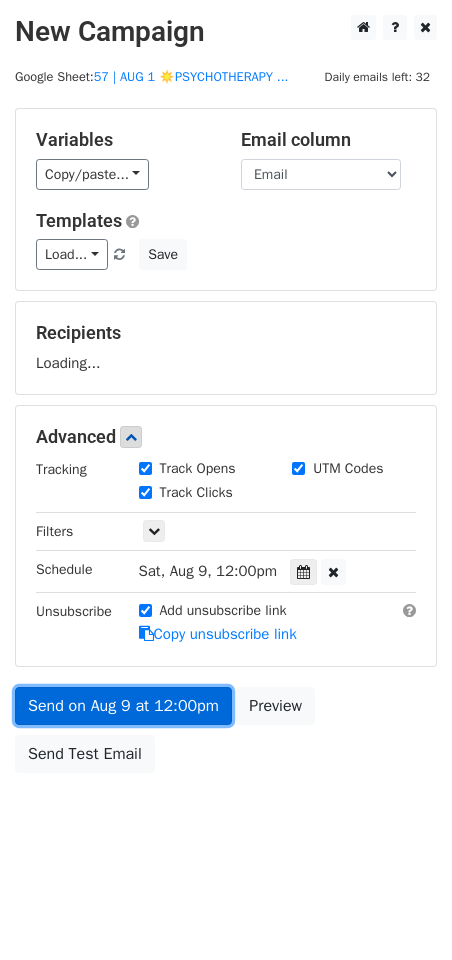 click on "Send on Aug 9 at 12:00pm" at bounding box center (123, 706) 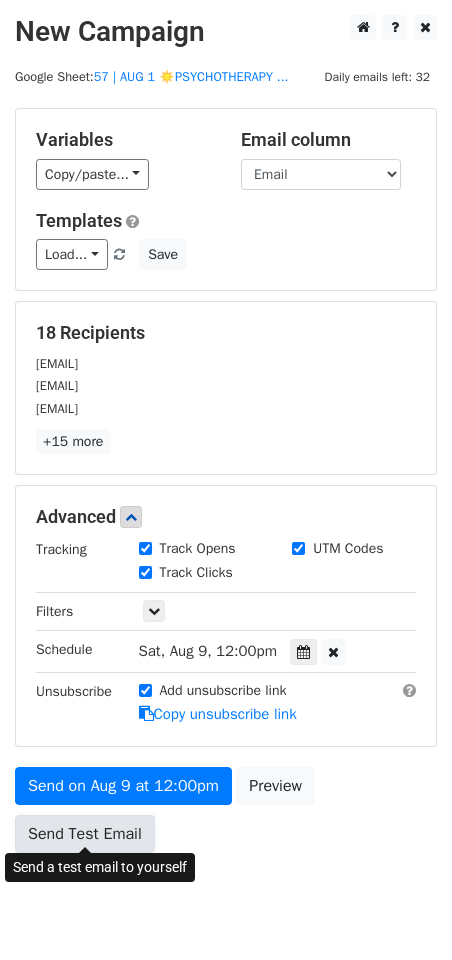 click on "Send Test Email" at bounding box center [85, 834] 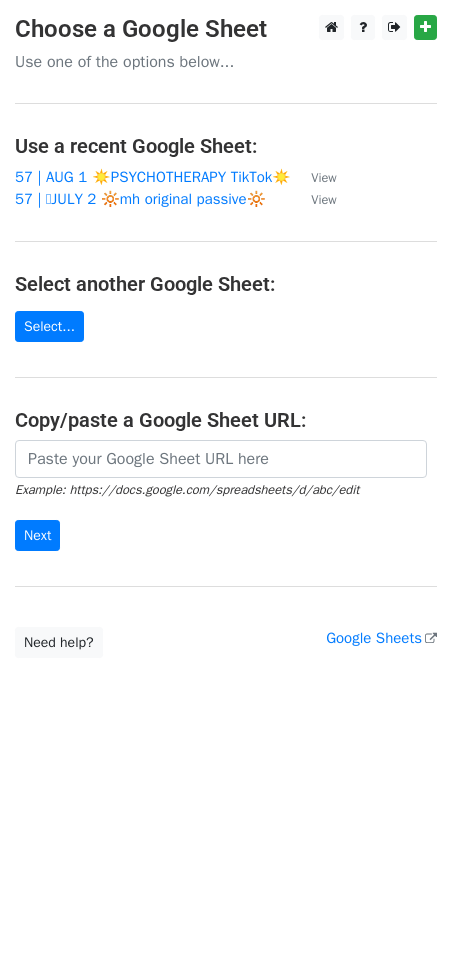 scroll, scrollTop: 0, scrollLeft: 0, axis: both 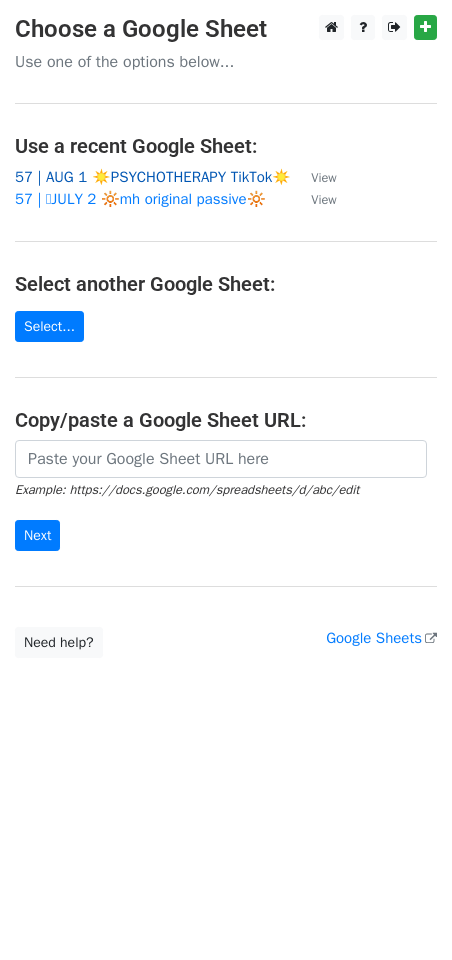 click on "57 | AUG 1 ☀️PSYCHOTHERAPY TikTok☀️" at bounding box center (153, 177) 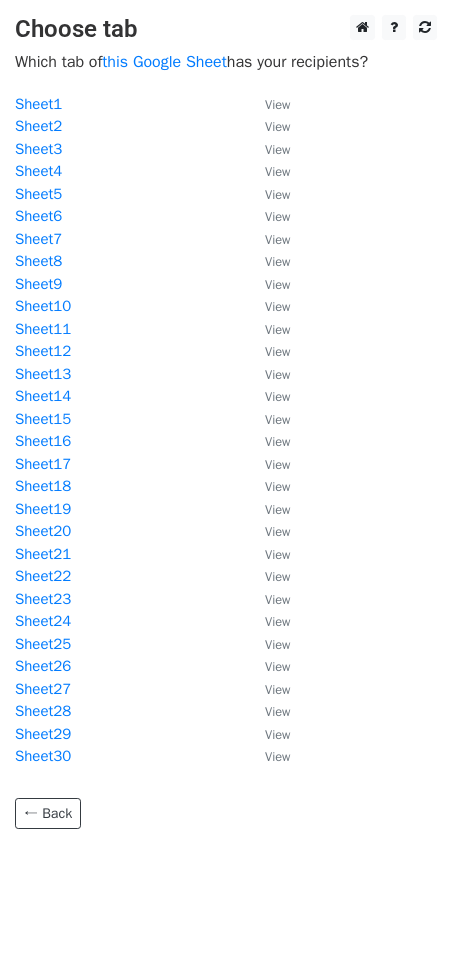 scroll, scrollTop: 0, scrollLeft: 0, axis: both 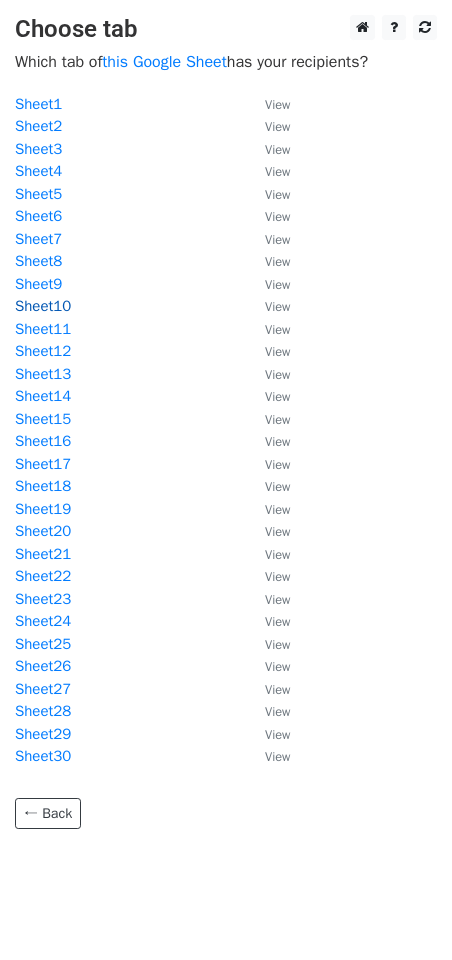 click on "Sheet10" at bounding box center [43, 306] 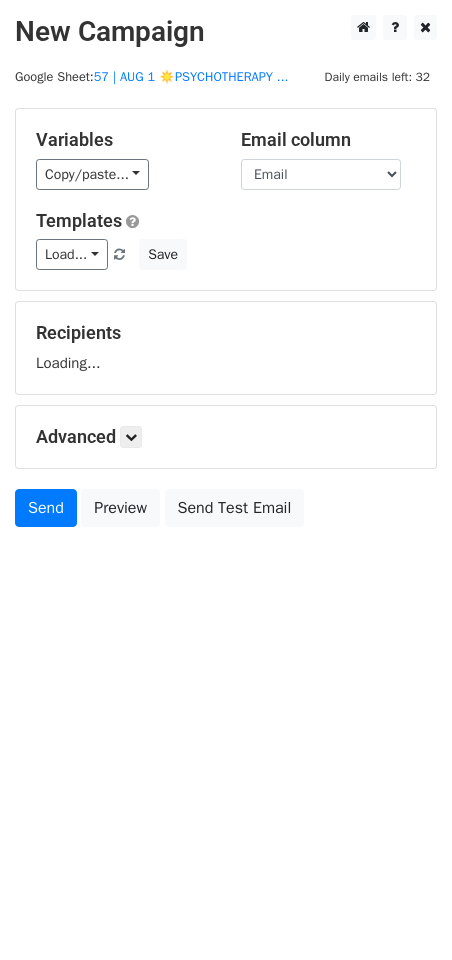 scroll, scrollTop: 0, scrollLeft: 0, axis: both 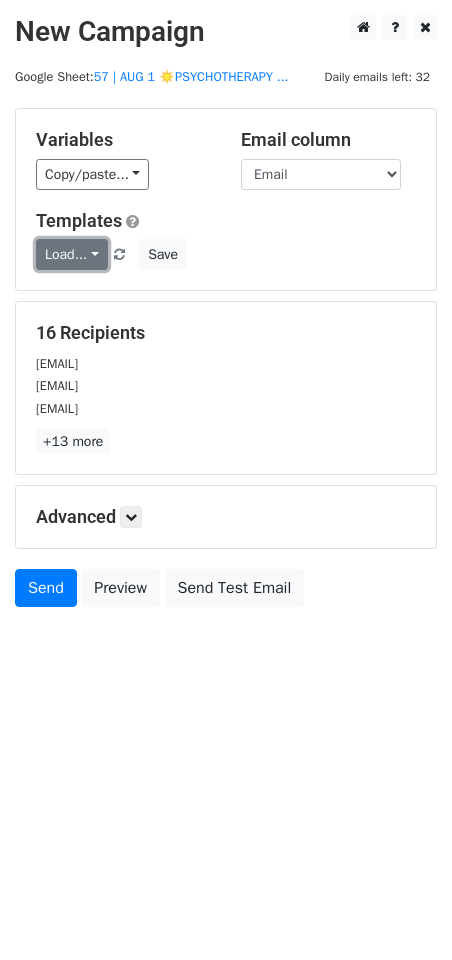 click on "Load..." at bounding box center [72, 254] 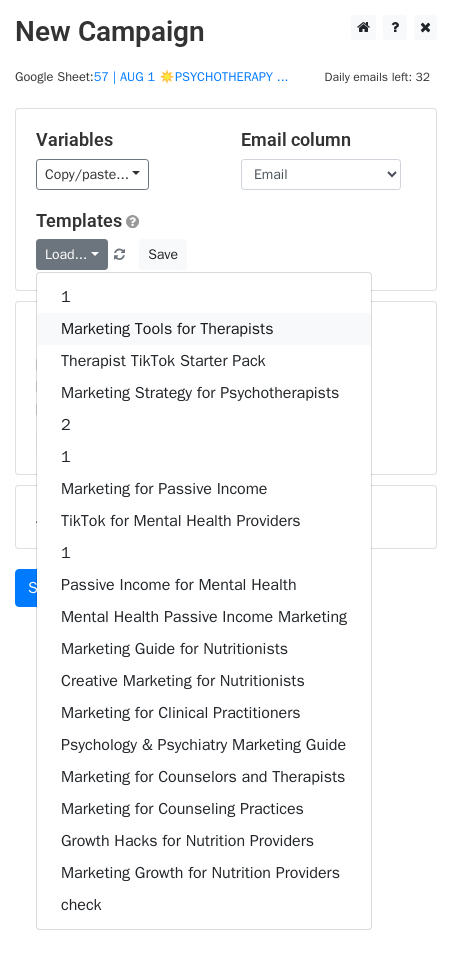 click on "Marketing Tools for Therapists" at bounding box center (204, 329) 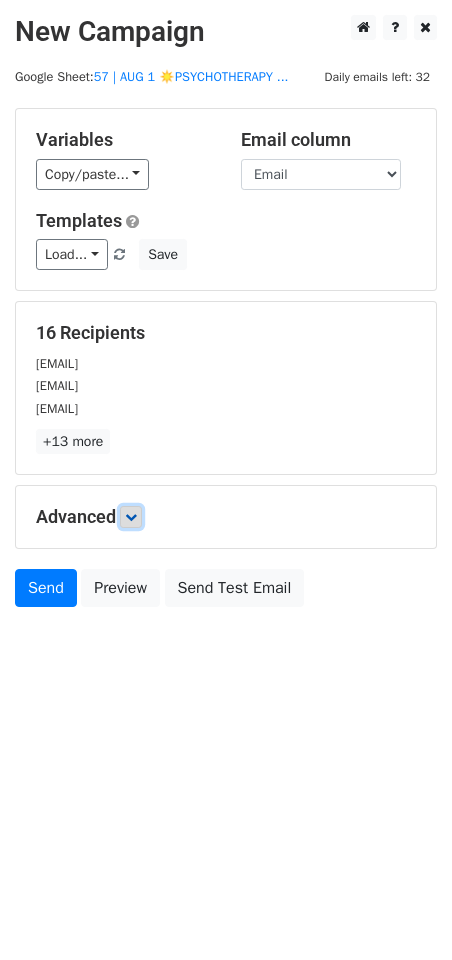 click at bounding box center (131, 517) 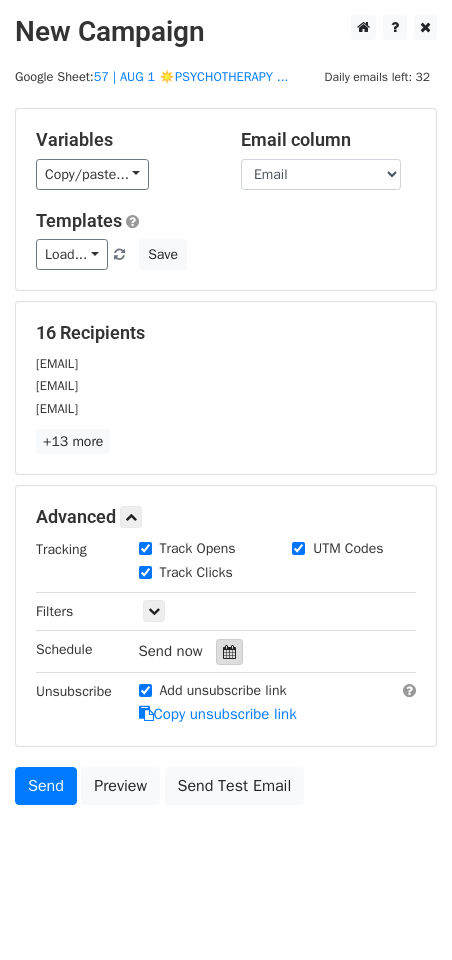 click at bounding box center [229, 652] 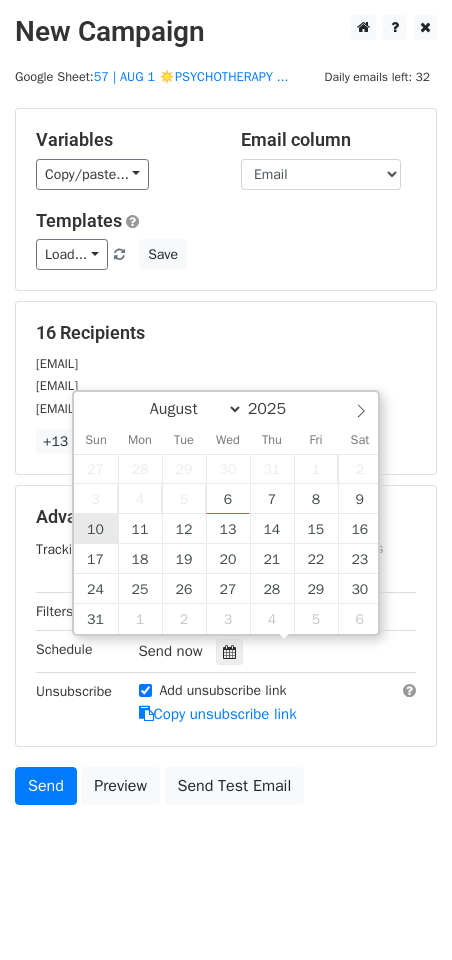 type on "[DATE] [TIME]" 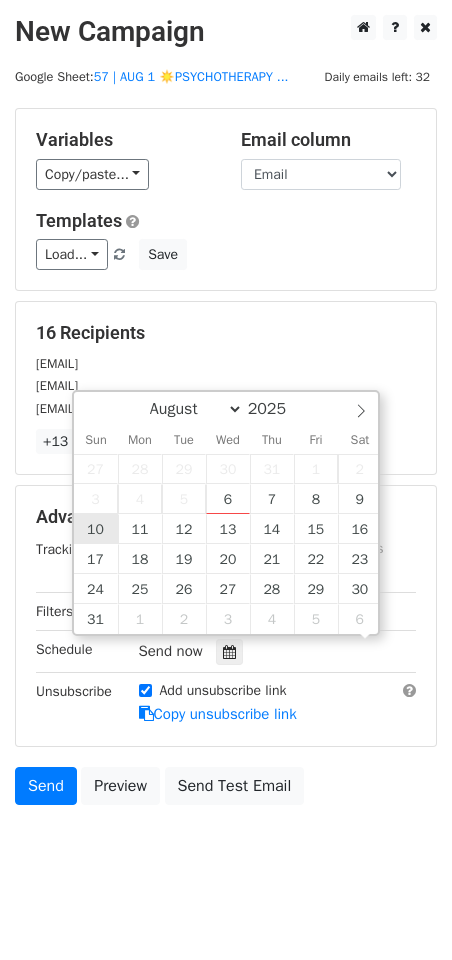 scroll, scrollTop: 0, scrollLeft: 0, axis: both 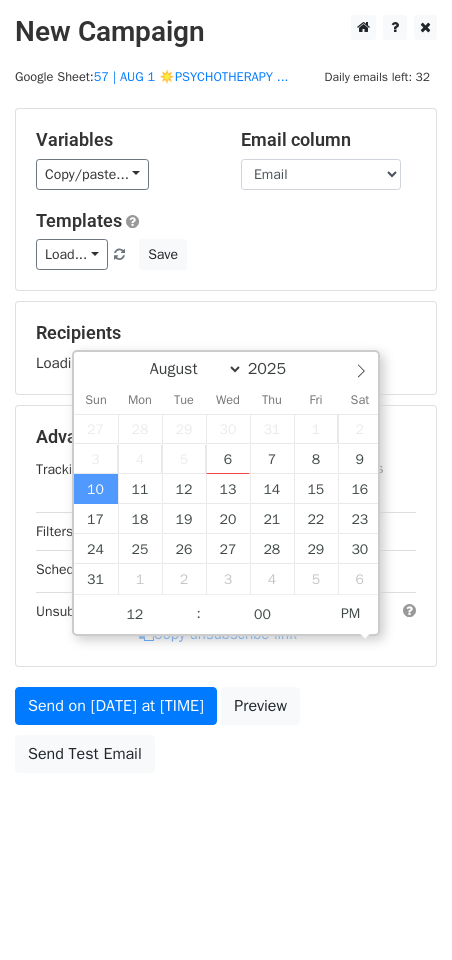 click on "Variables
Copy/paste...
{{Name}}
{{Email}}
Email column
Name
Email
Templates
Load...
1
Marketing Tools for Therapists
Therapist TikTok Starter Pack
Marketing Strategy for Psychotherapists
2
1
Marketing for Passive Income
TikTok for Mental Health Providers
1
Passive Income for Mental Health
Mental Health Passive Income Marketing
Marketing Guide for Nutritionists
Creative Marketing for Nutritionists
Marketing for Clinical Practitioners
Psychology & Psychiatry Marketing Guide
Marketing for Counselors and Therapists
Marketing for Counseling Practices
Growth Hacks for Nutrition Providers
Marketing Growth for Nutrition Providers
check
Save
Recipients Loading...
Advanced
Tracking
Track Opens
UTM Codes
Track Clicks
Filters
Schedule
Sun, [DATE], [TIME]" at bounding box center [226, 445] 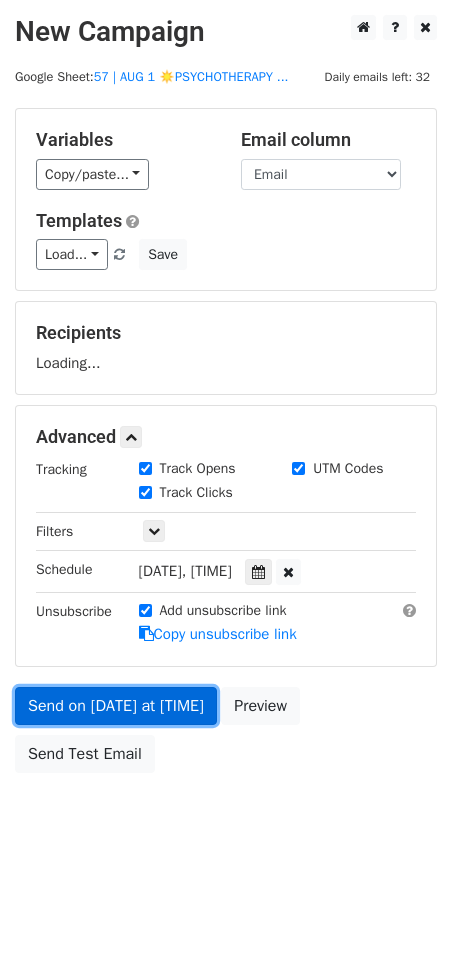 click on "Variables
Copy/paste...
{{Name}}
{{Email}}
Email column
Name
Email
Templates
Load...
1
Marketing Tools for Therapists
Therapist TikTok Starter Pack
Marketing Strategy for Psychotherapists
2
1
Marketing for Passive Income
TikTok for Mental Health Providers
1
Passive Income for Mental Health
Mental Health Passive Income Marketing
Marketing Guide for Nutritionists
Creative Marketing for Nutritionists
Marketing for Clinical Practitioners
Psychology & Psychiatry Marketing Guide
Marketing for Counselors and Therapists
Marketing for Counseling Practices
Growth Hacks for Nutrition Providers
Marketing Growth for Nutrition Providers
check
Save
Recipients Loading...
Advanced
Tracking
Track Opens
UTM Codes
Track Clicks
Filters
Schedule
Sun, [DATE], [TIME]" at bounding box center (226, 445) 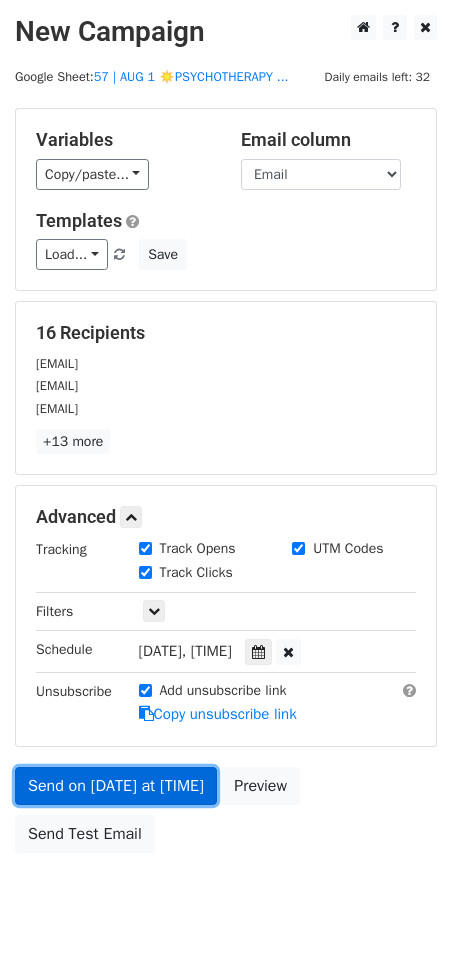 click on "Send on [DATE] at [TIME]" at bounding box center [116, 786] 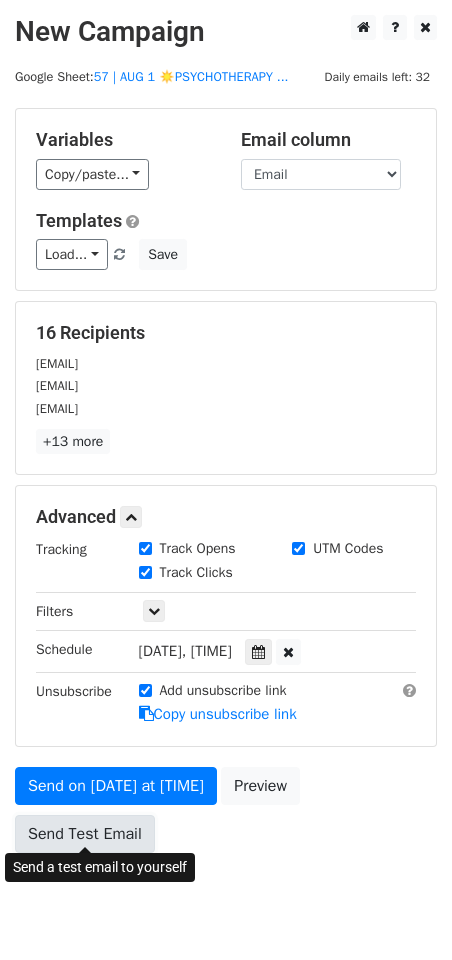 click on "Send Test Email" at bounding box center (85, 834) 